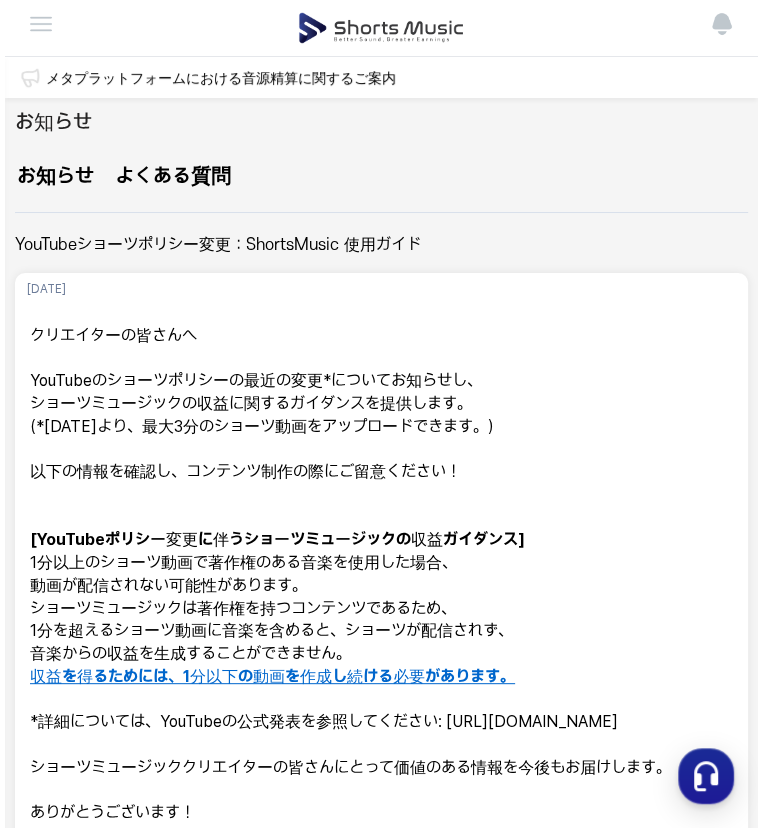 scroll, scrollTop: 0, scrollLeft: 0, axis: both 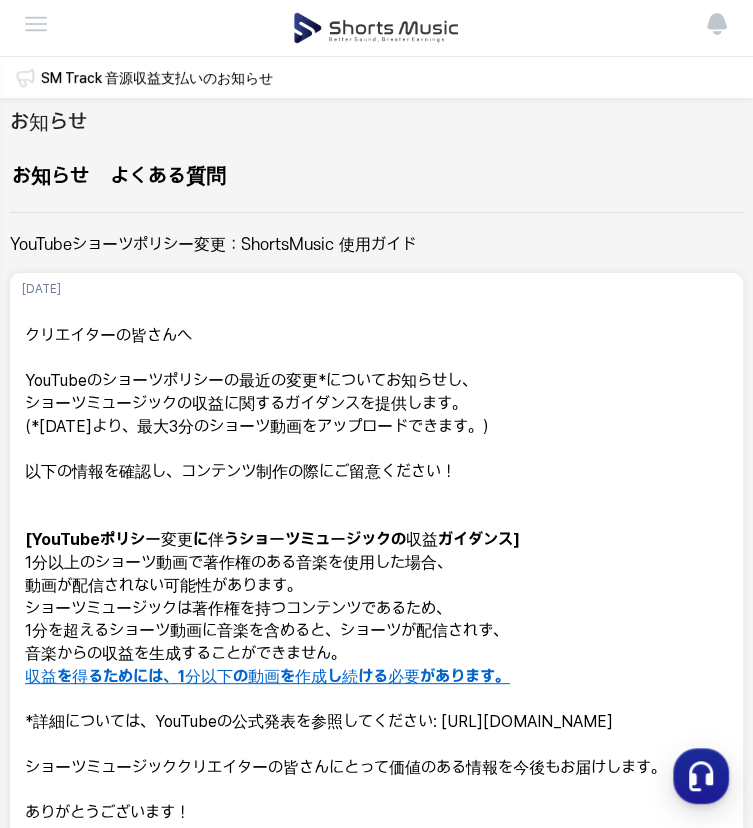 click on "YouTubeのショーツポリシーの最近の変更*についてお知らせし、ショーツミュージックの収益に関するガイダンスを提供します。" at bounding box center (376, 392) 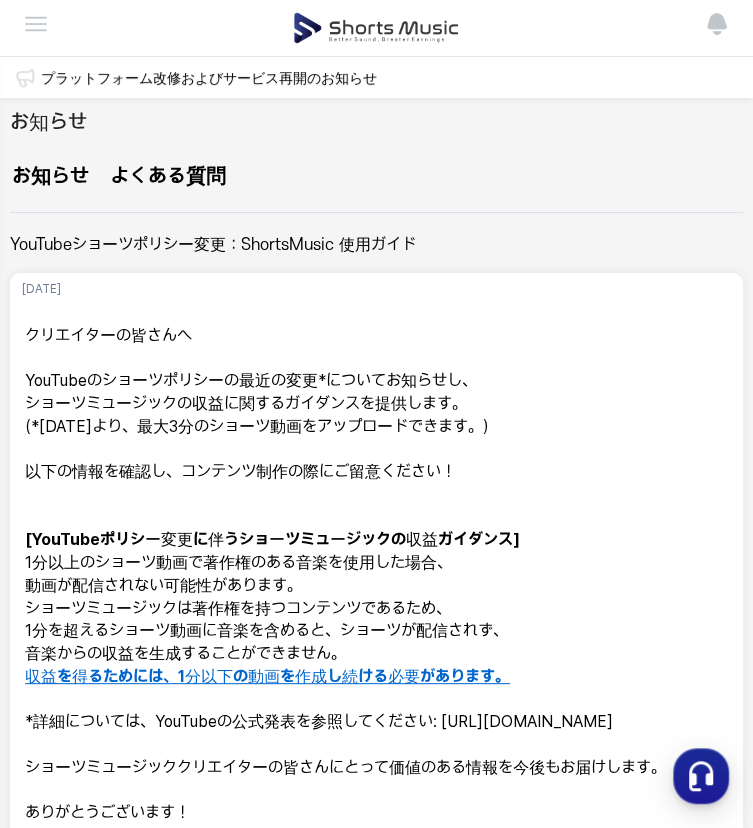 click at bounding box center [376, 28] 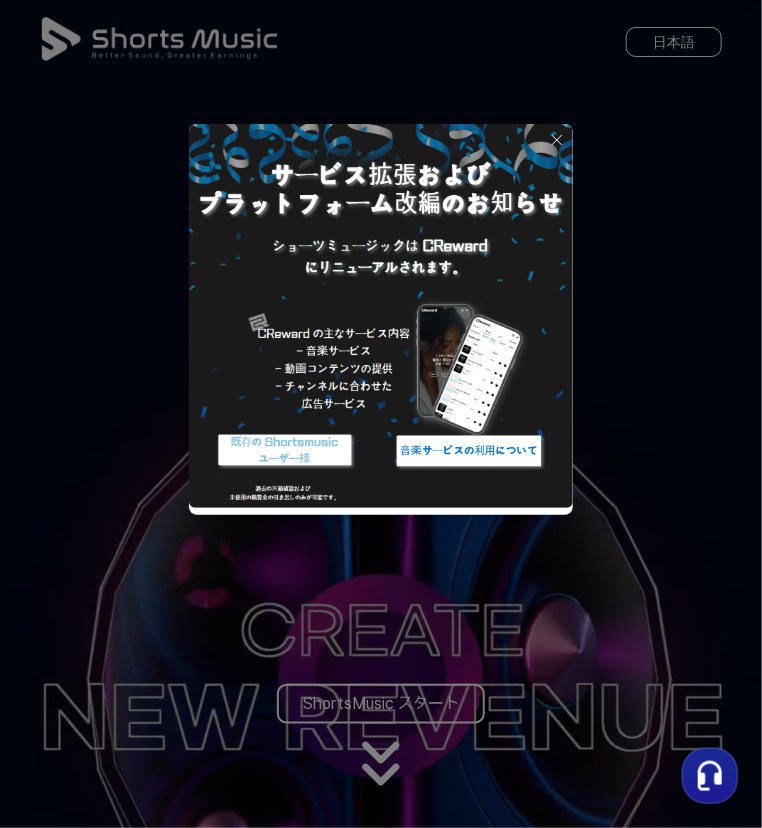 click 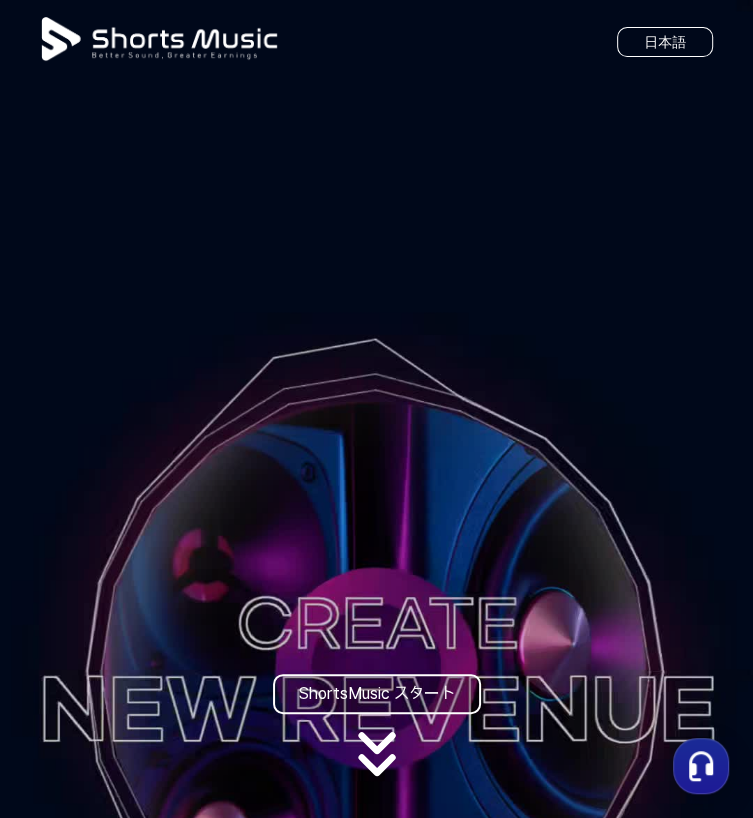 click on "ShortsMusic スタート" at bounding box center (377, 694) 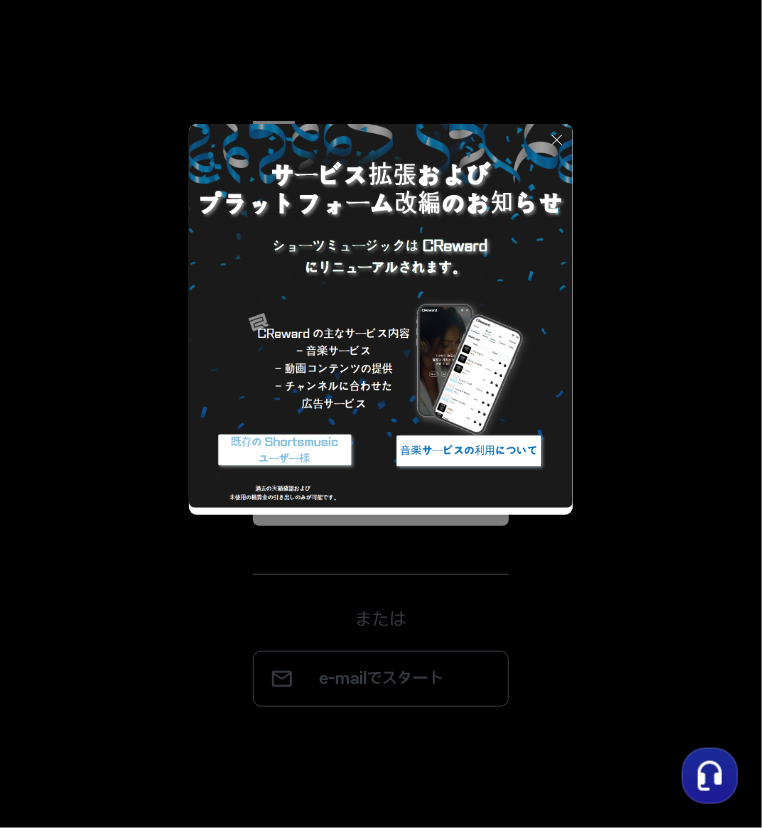 click 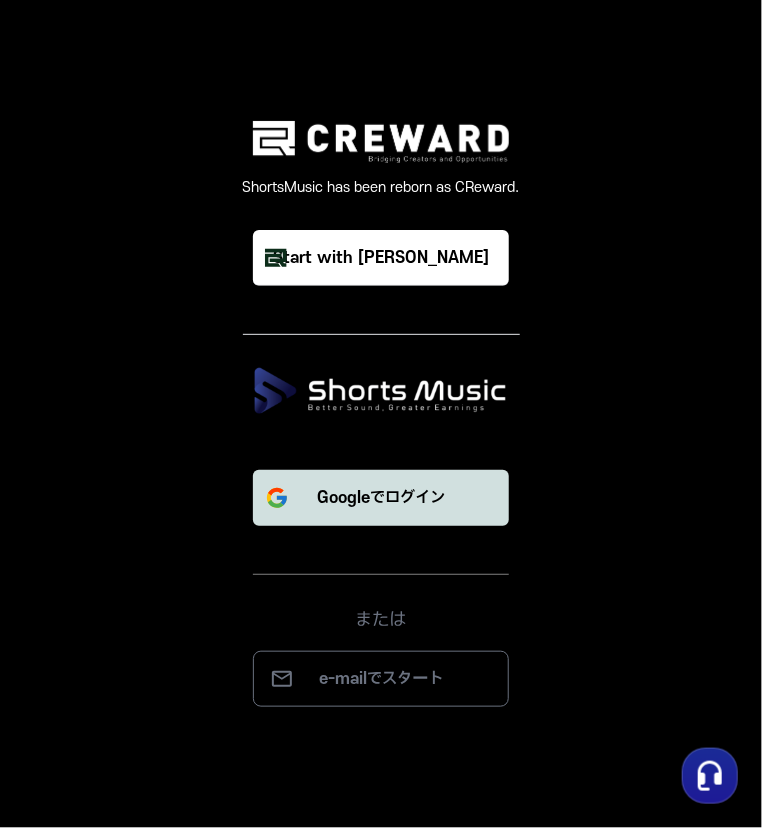 click on "Googleでログイン" at bounding box center (381, 498) 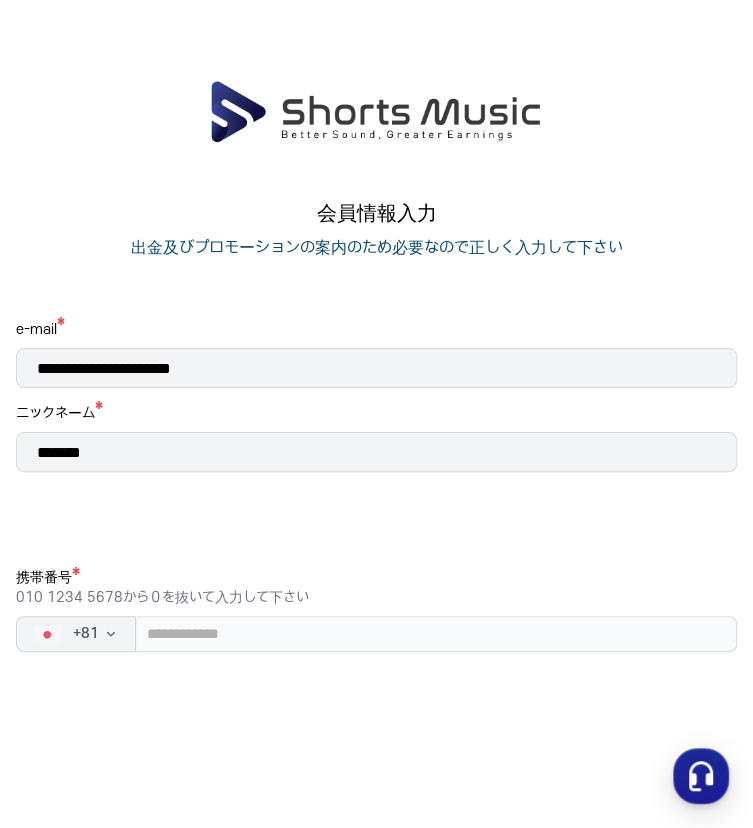 scroll, scrollTop: 0, scrollLeft: 0, axis: both 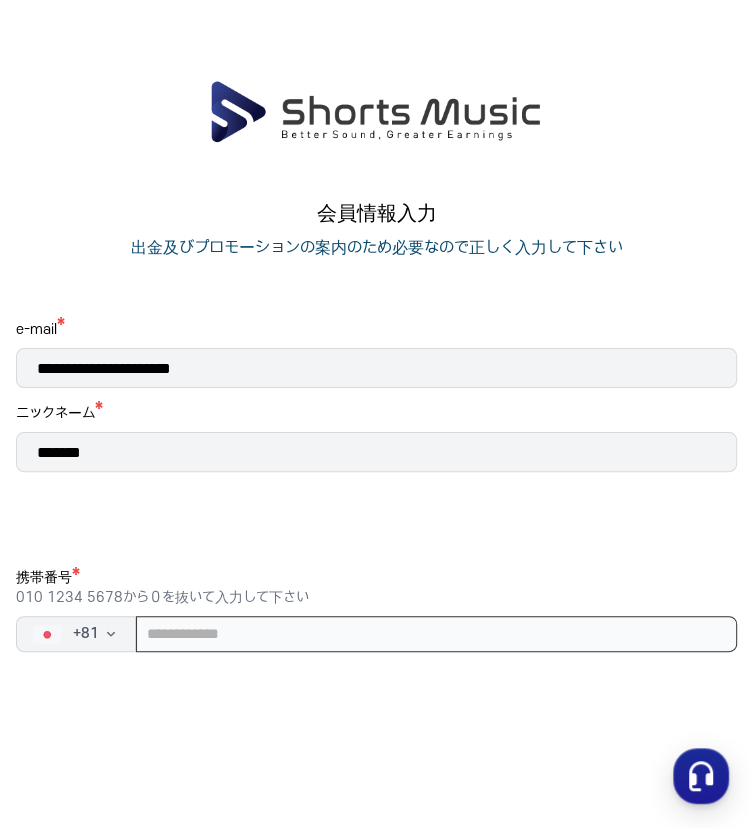click at bounding box center [436, 634] 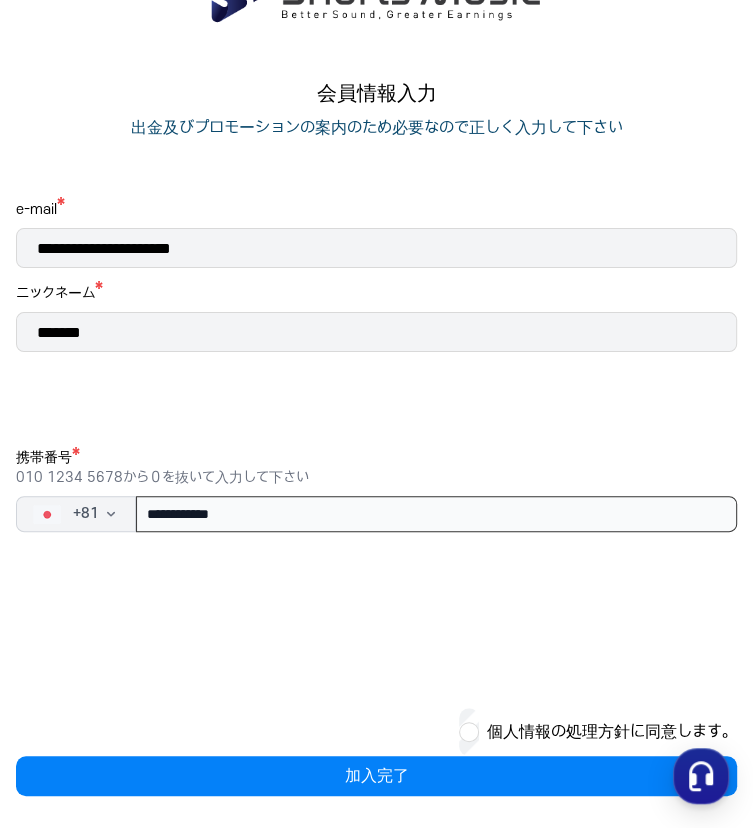 scroll, scrollTop: 128, scrollLeft: 0, axis: vertical 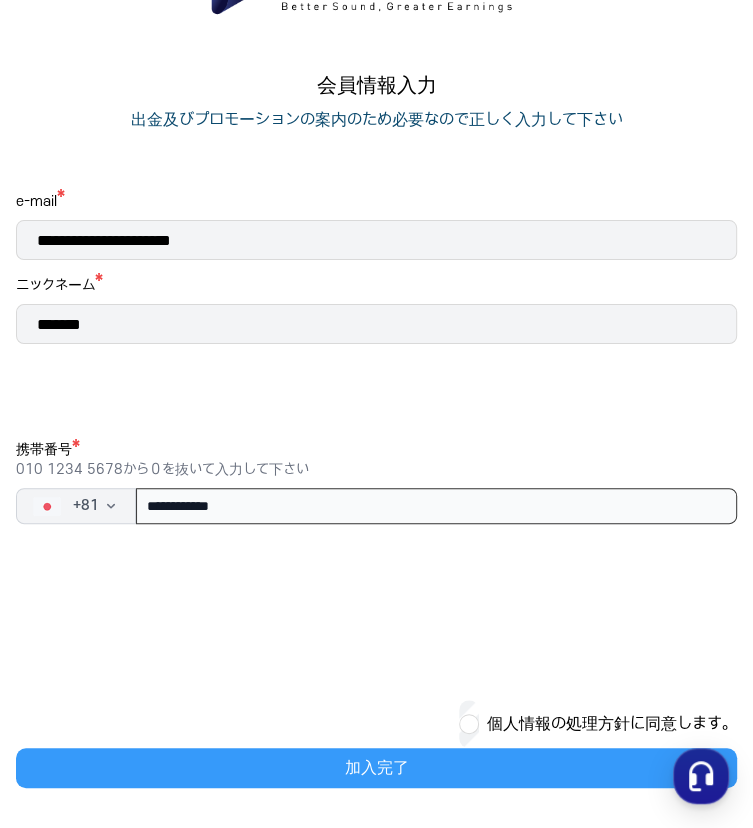 type on "**********" 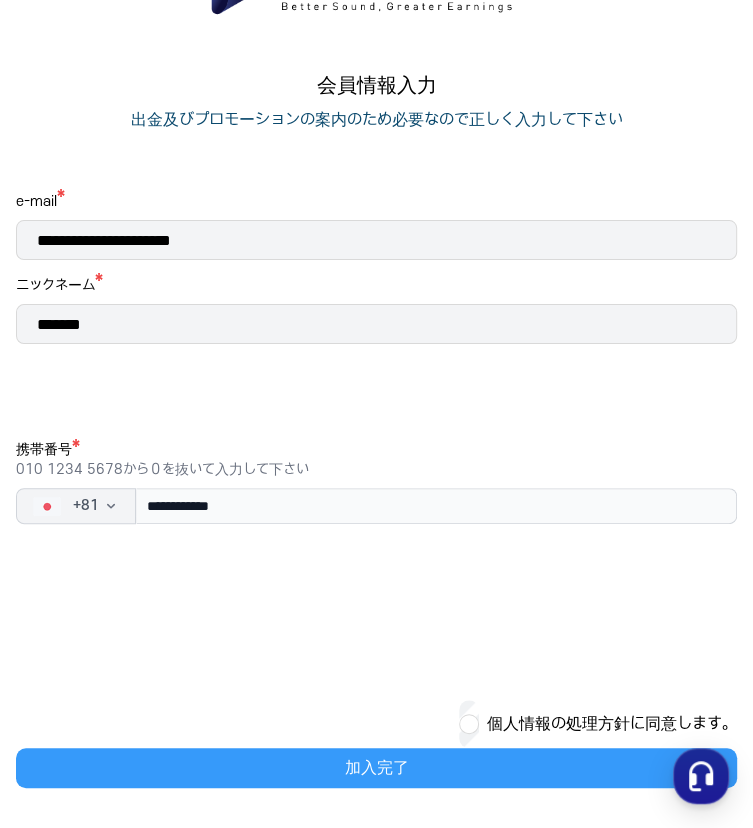 click on "加入完了" at bounding box center (376, 768) 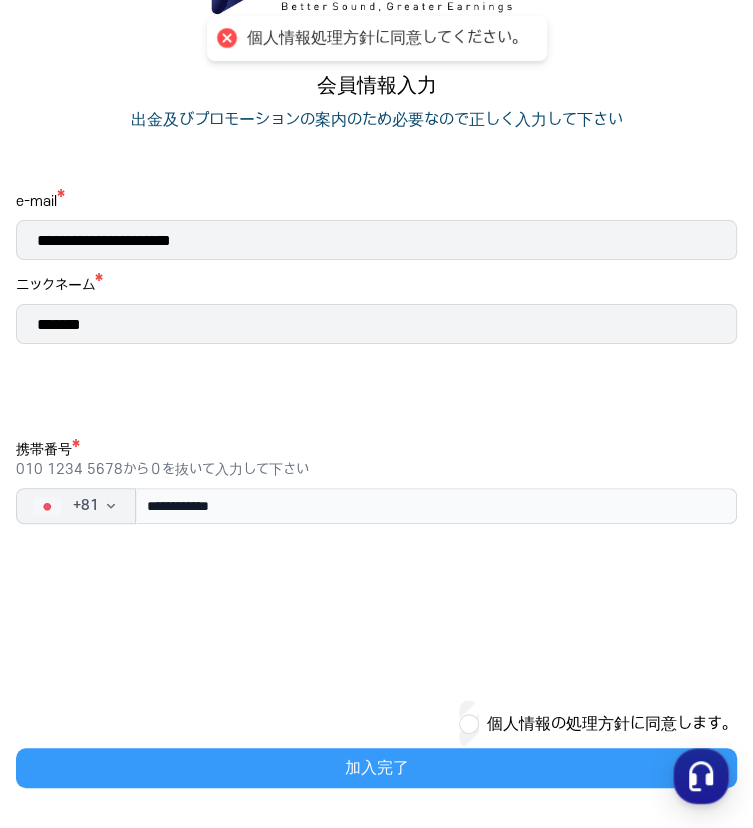 click on "加入完了" at bounding box center [376, 768] 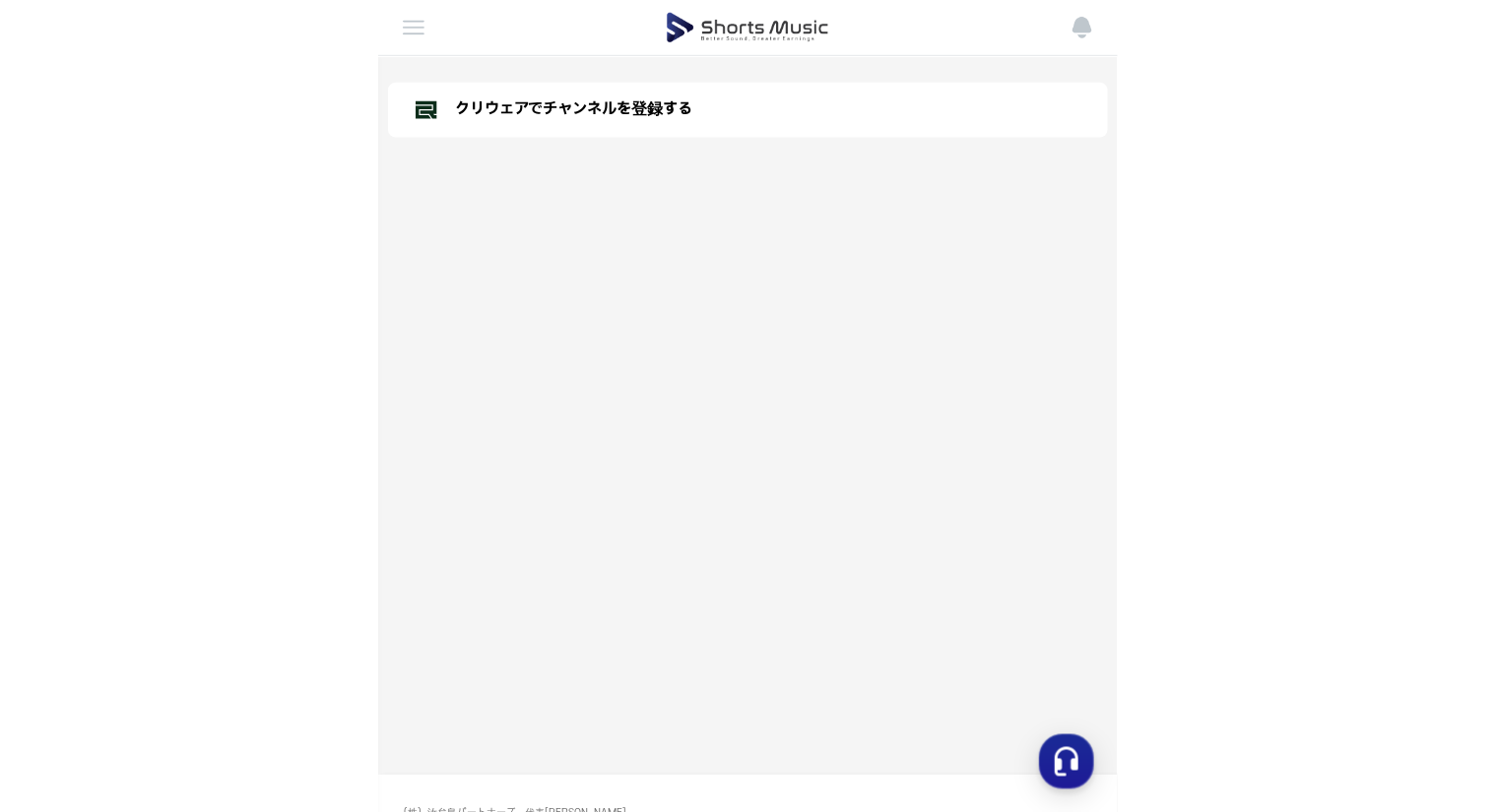 scroll, scrollTop: 0, scrollLeft: 0, axis: both 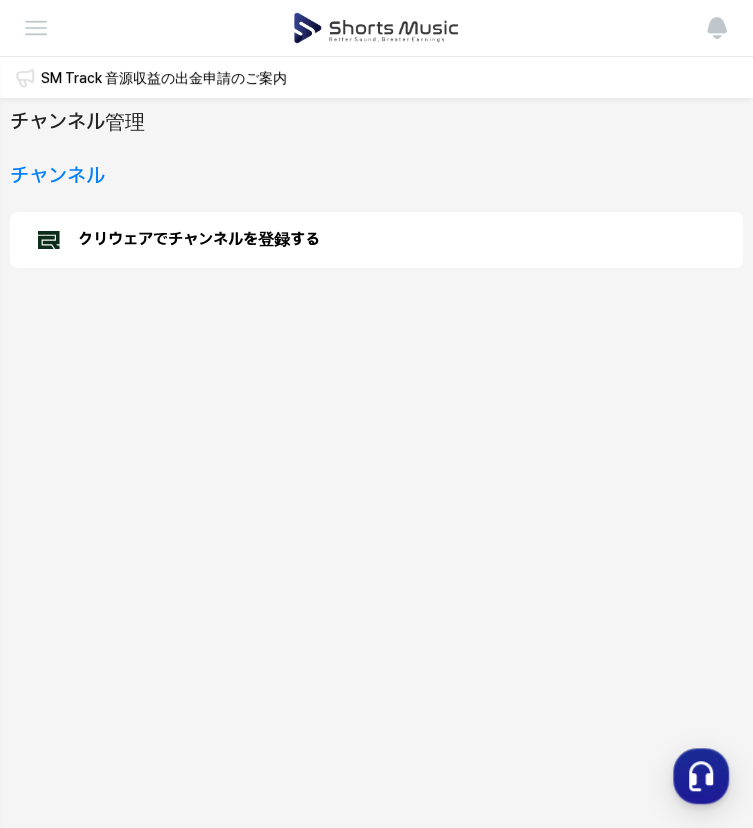 click on "クリウェアでチャンネルを登録する" at bounding box center (199, 240) 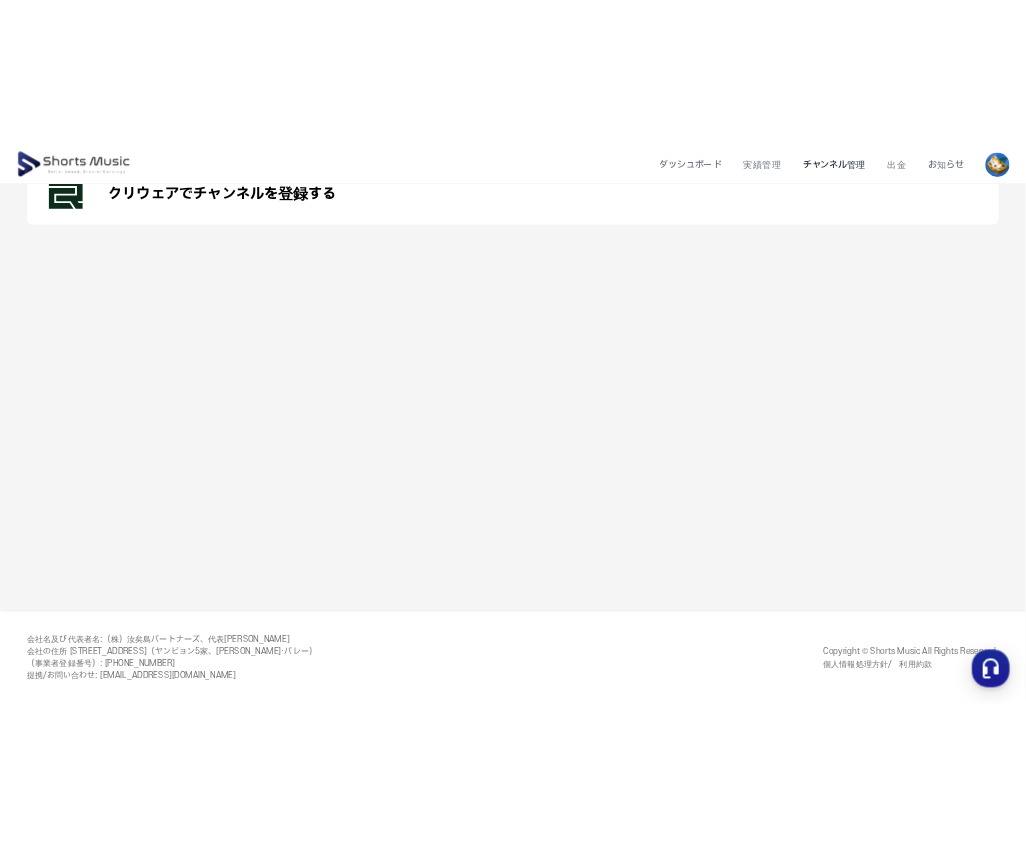 scroll, scrollTop: 0, scrollLeft: 0, axis: both 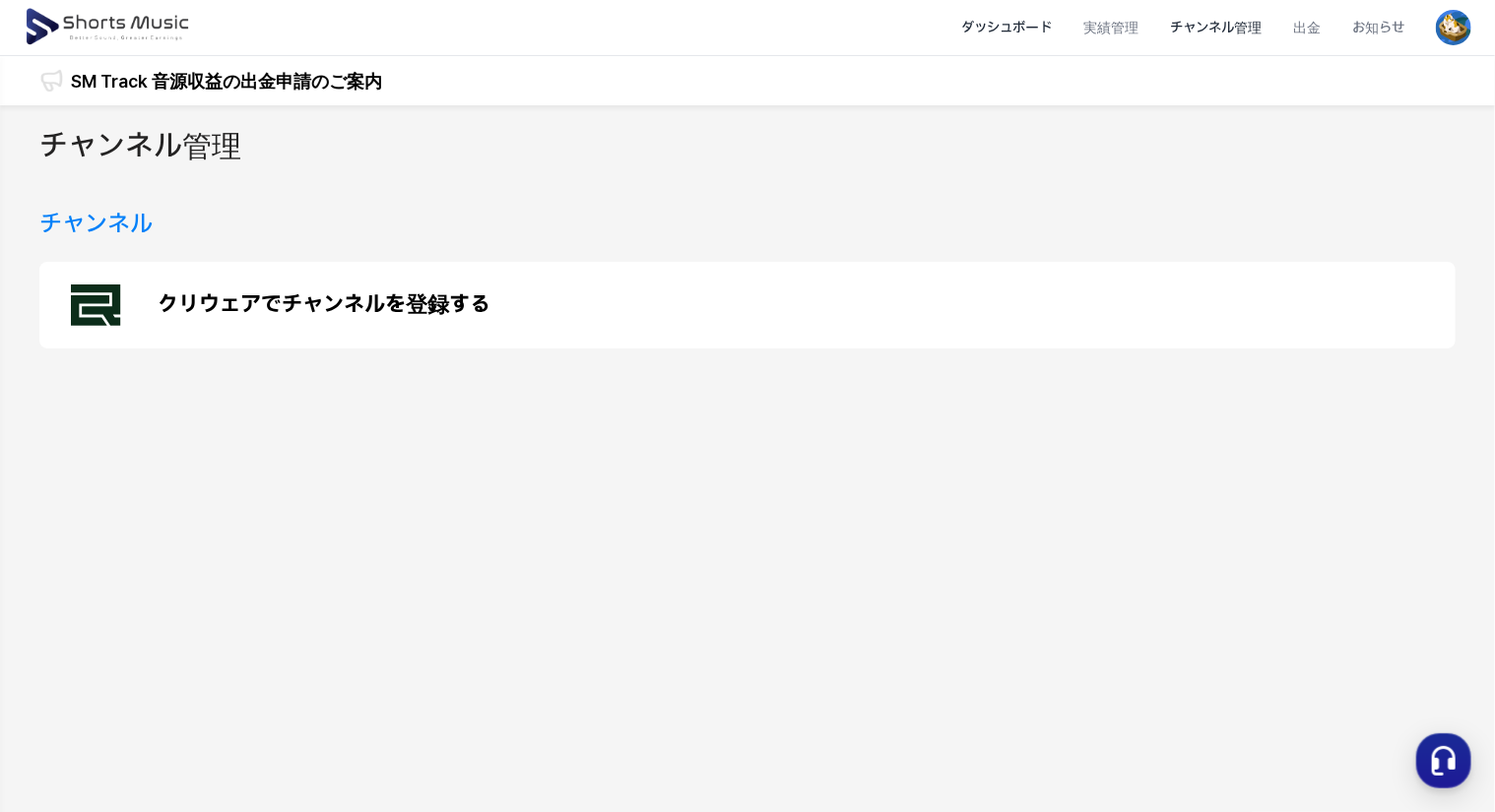 click on "ダッシュボード" at bounding box center [1007, 28] 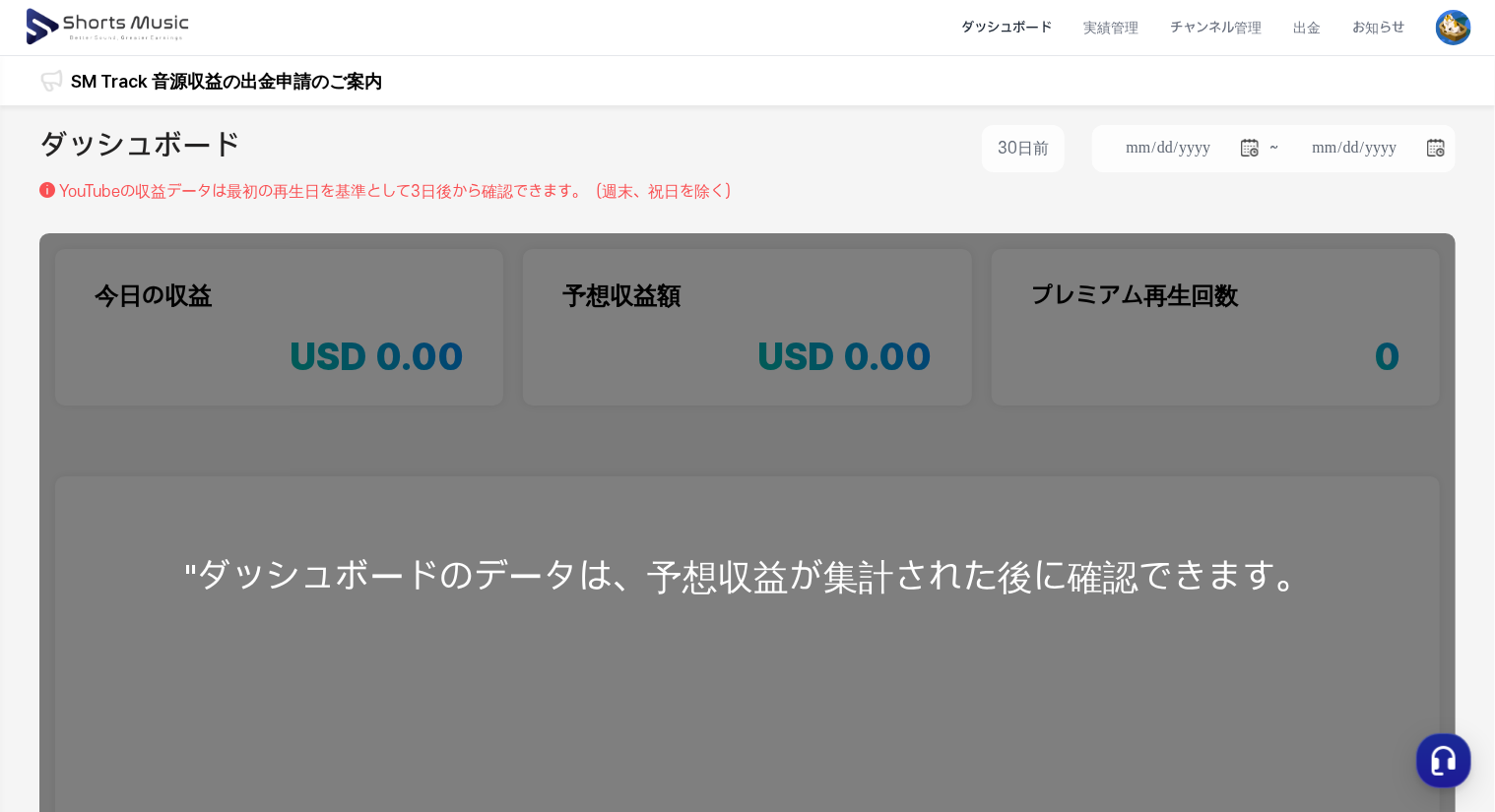 click at bounding box center (108, 28) 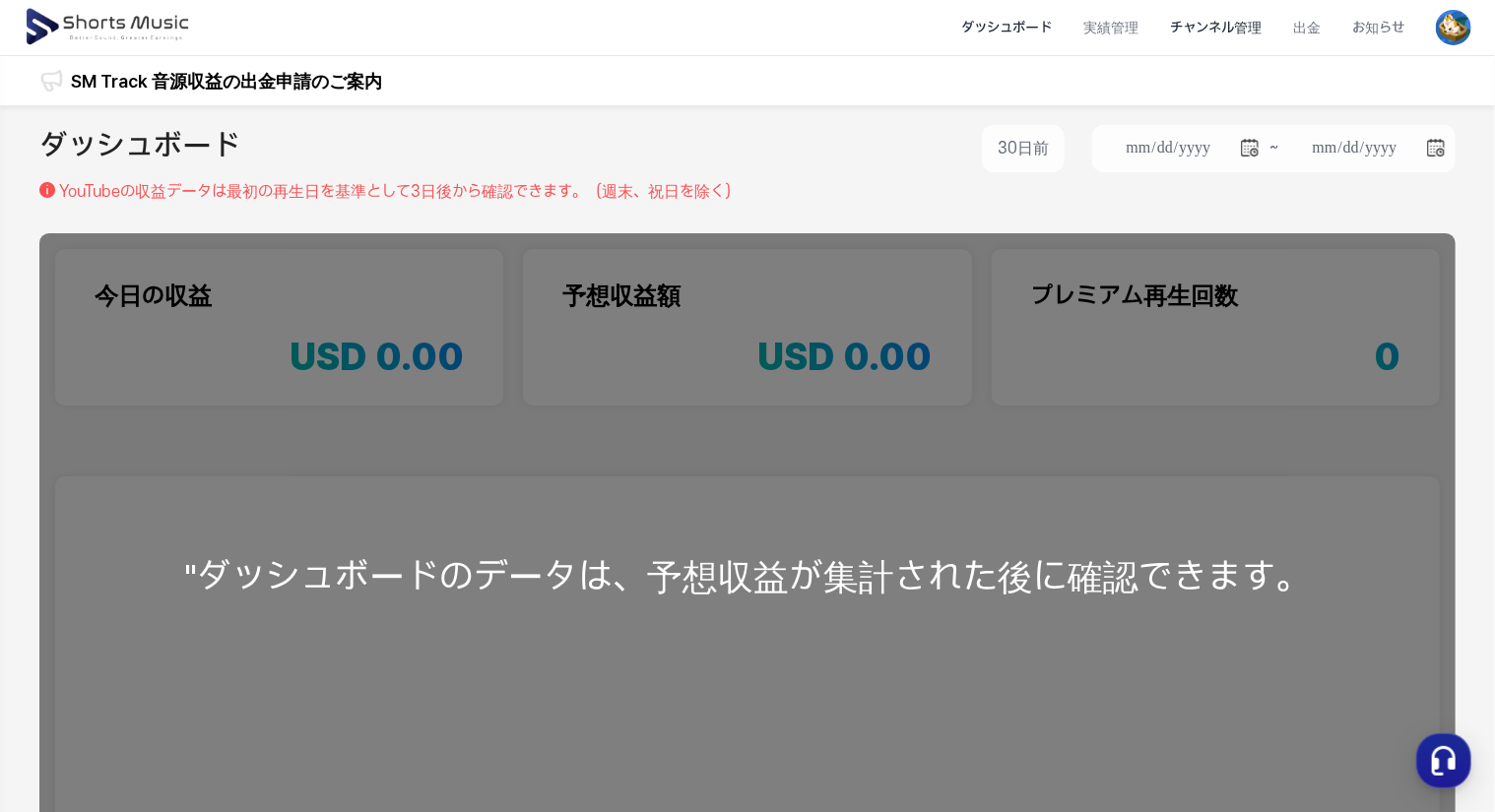 click on "チャンネル管理" at bounding box center [1215, 28] 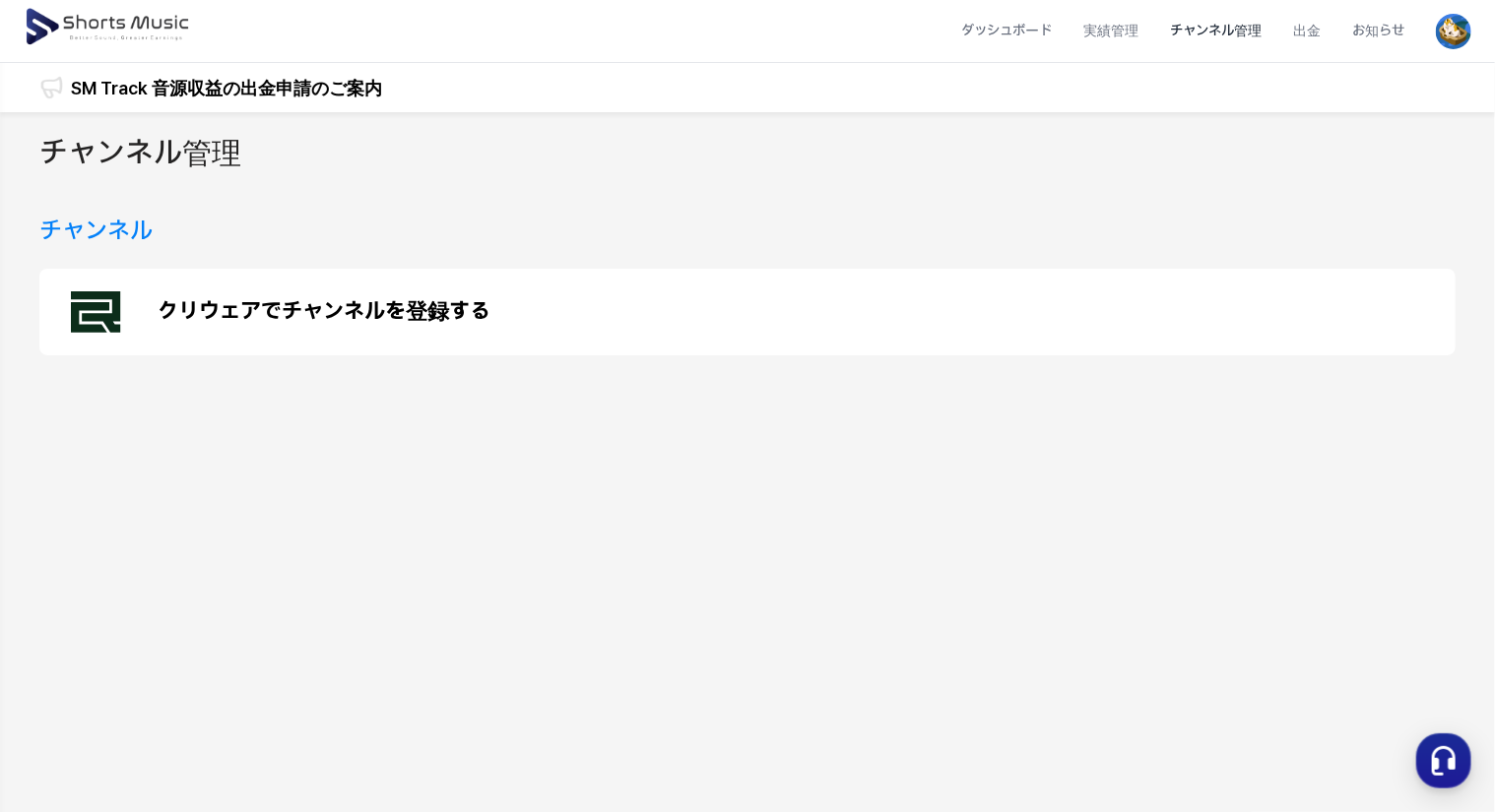 click at bounding box center [108, 28] 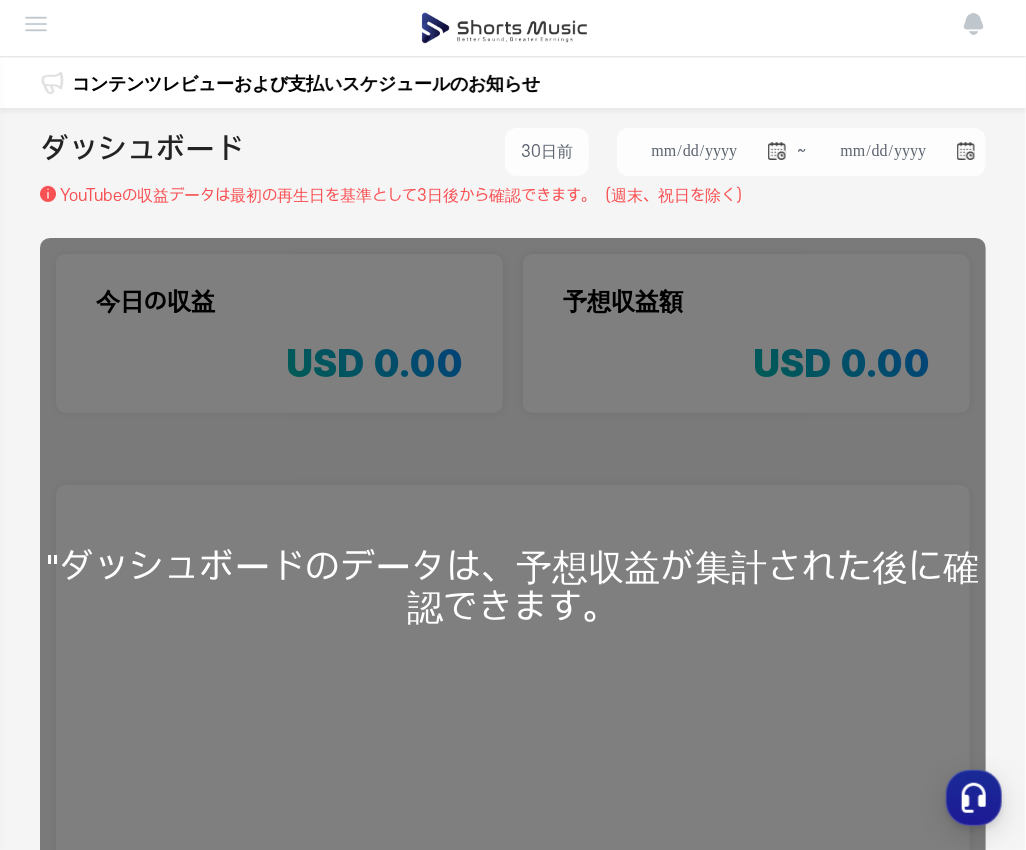 click at bounding box center [504, 28] 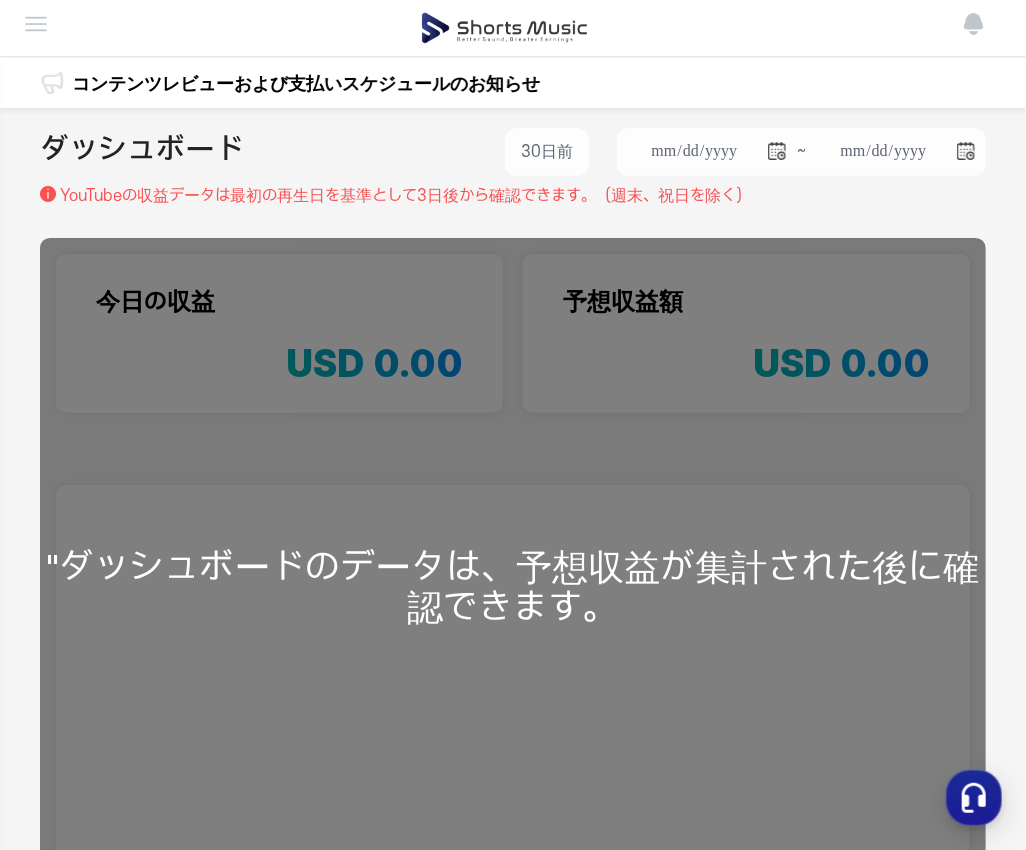 click at bounding box center (36, 24) 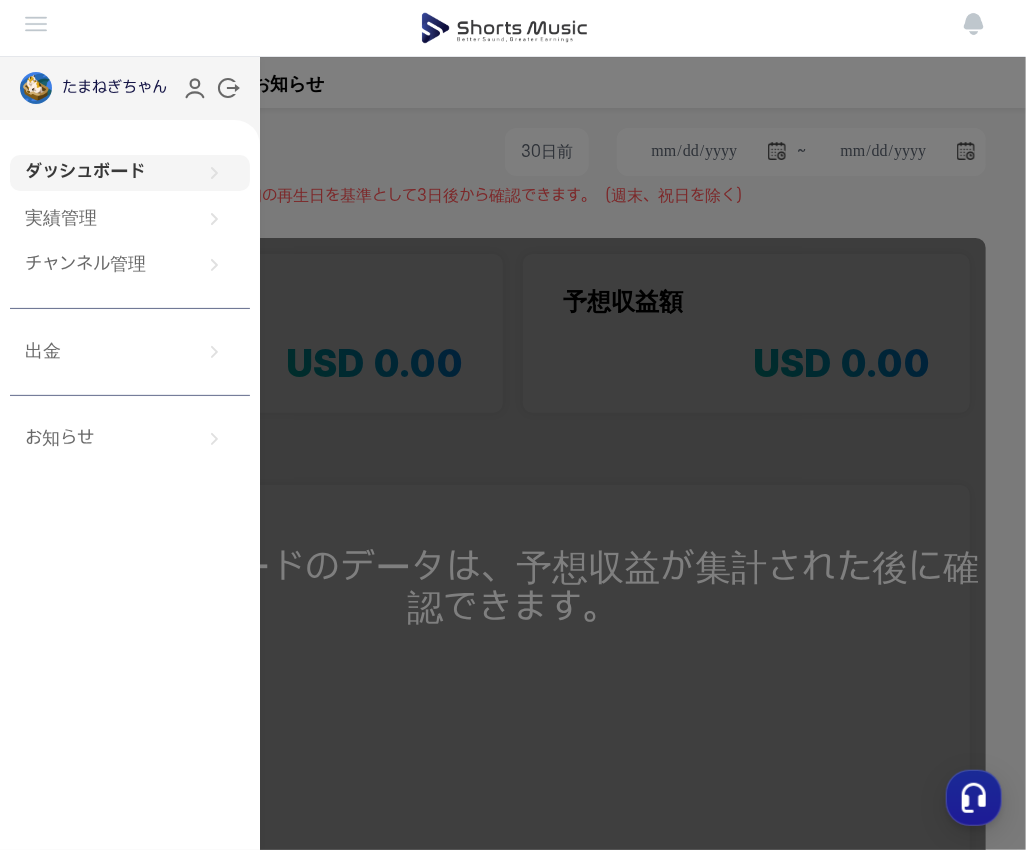 click on "ダッシュボード" at bounding box center [130, 173] 